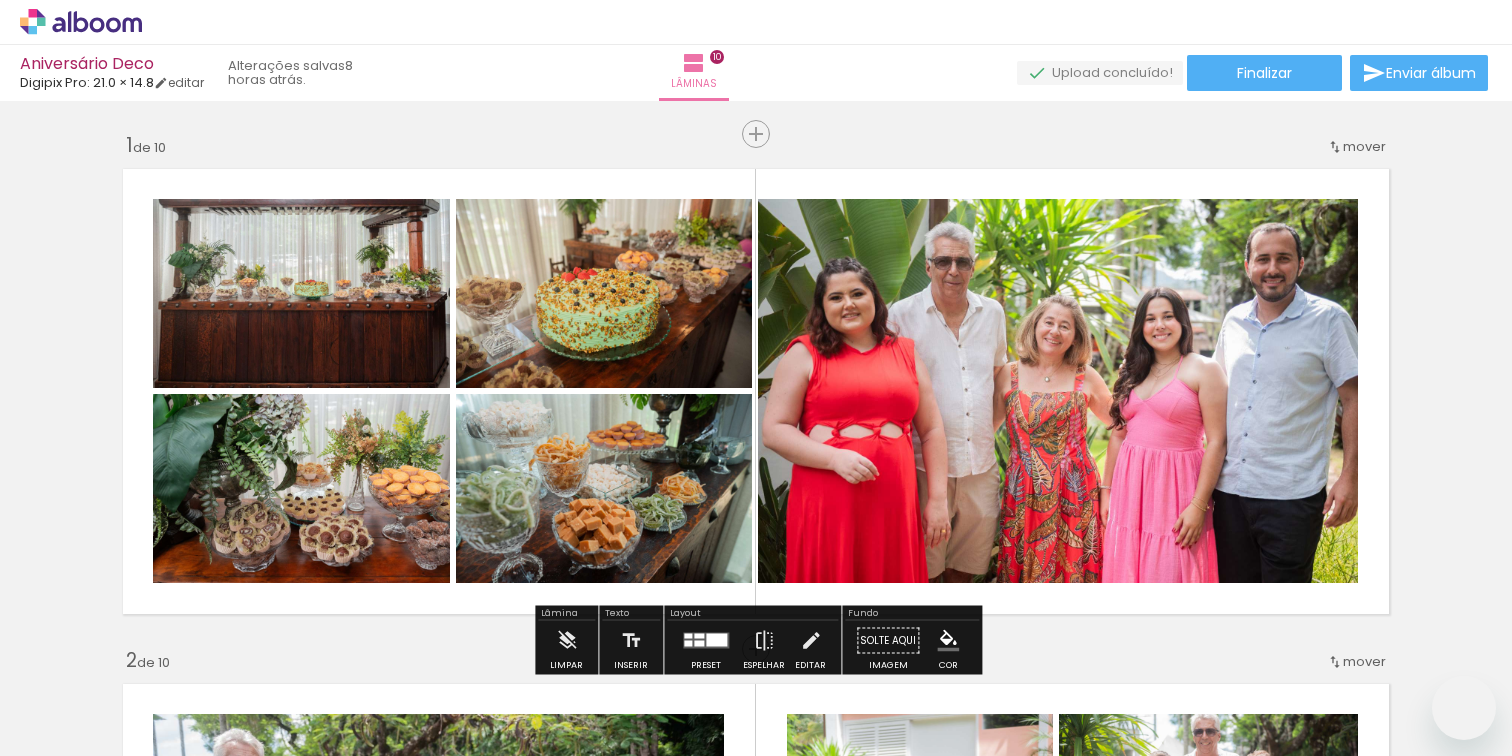 scroll, scrollTop: 0, scrollLeft: 0, axis: both 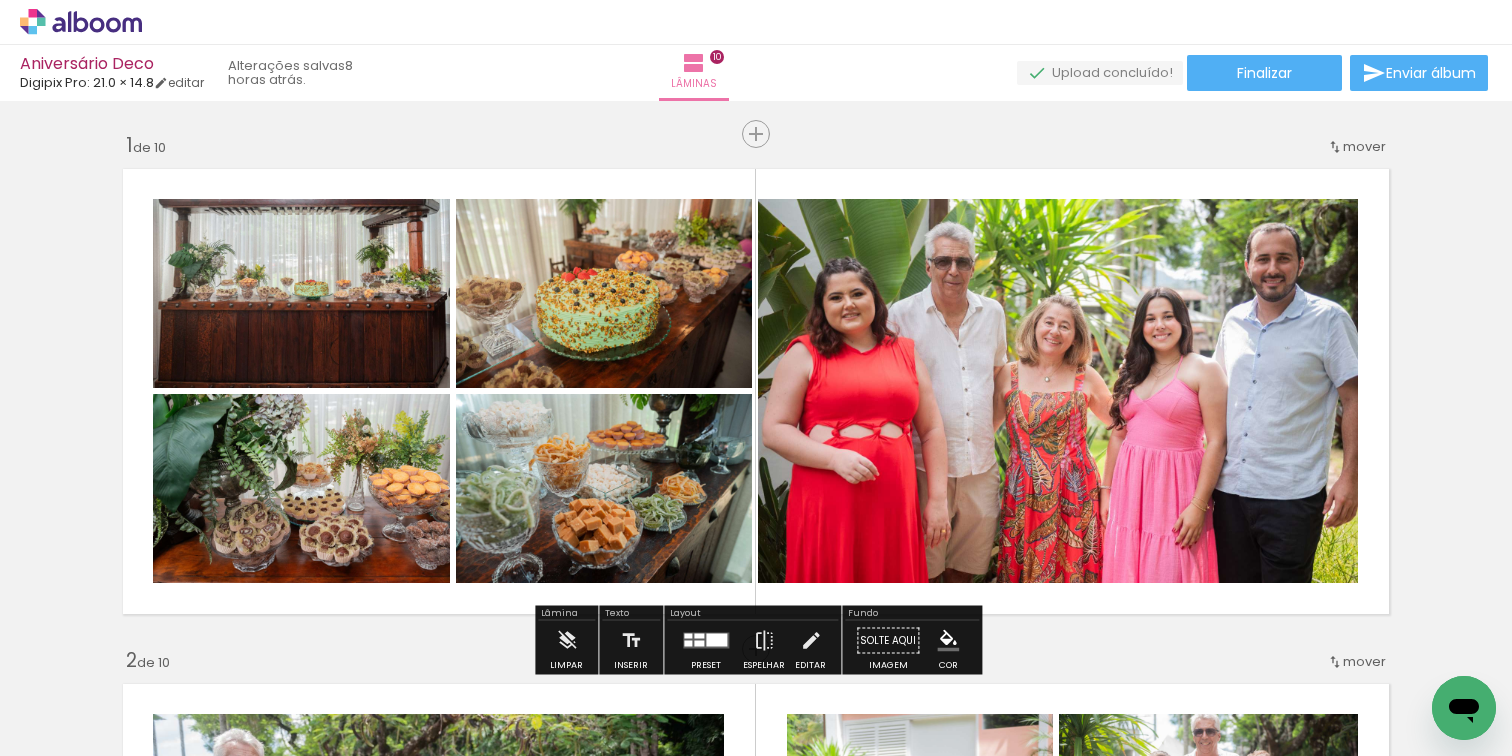 click on "Adicionar
Fotos" at bounding box center [71, 729] 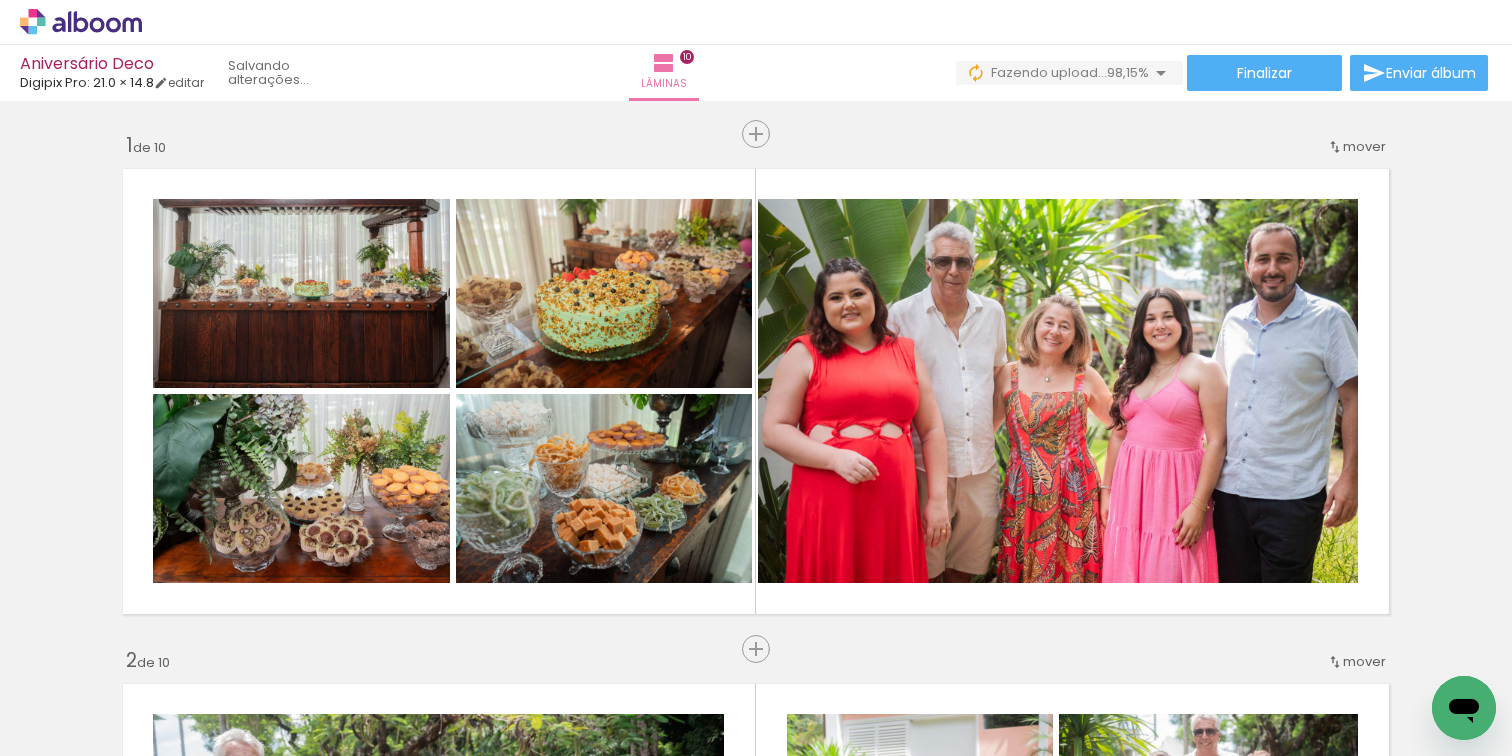 click on "Adicionar
Fotos" at bounding box center [71, 729] 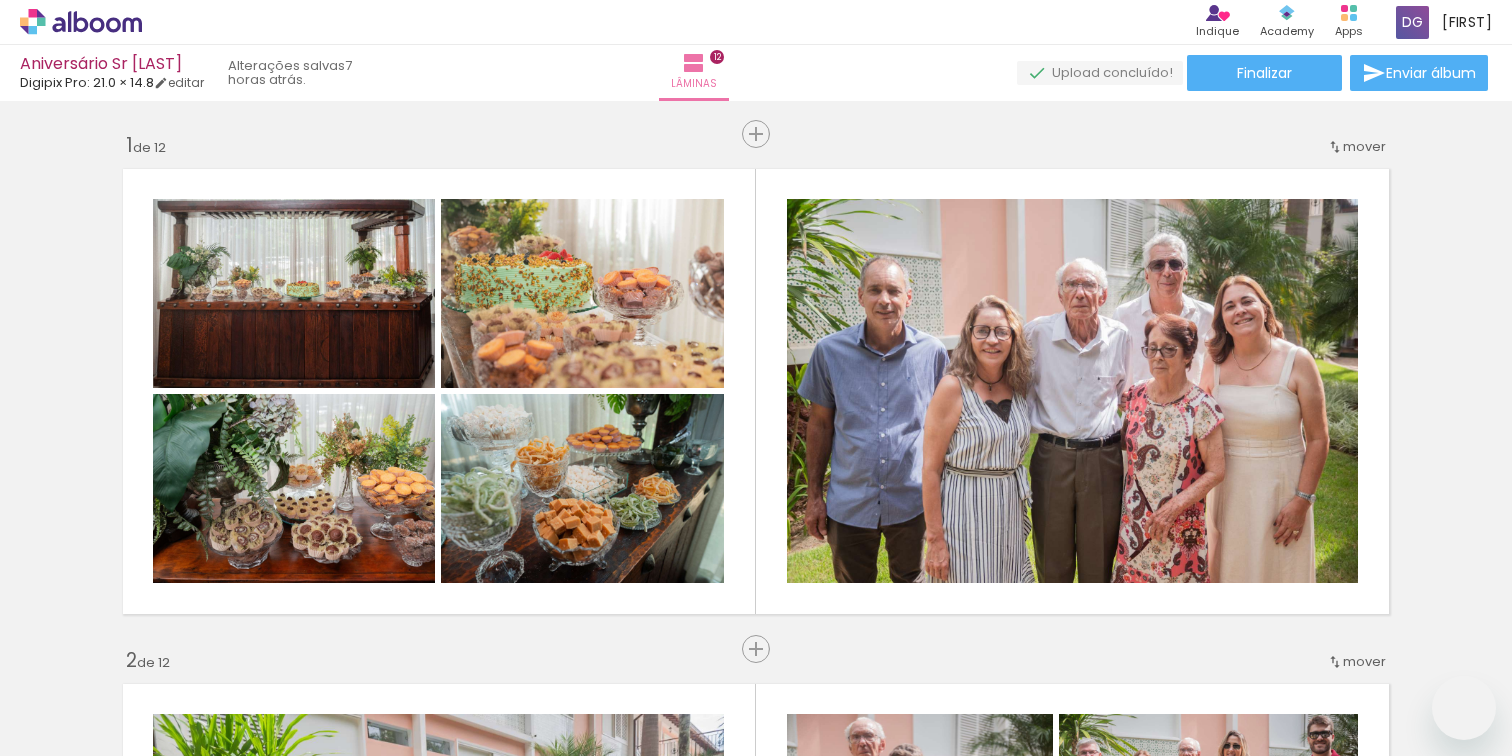 scroll, scrollTop: 0, scrollLeft: 0, axis: both 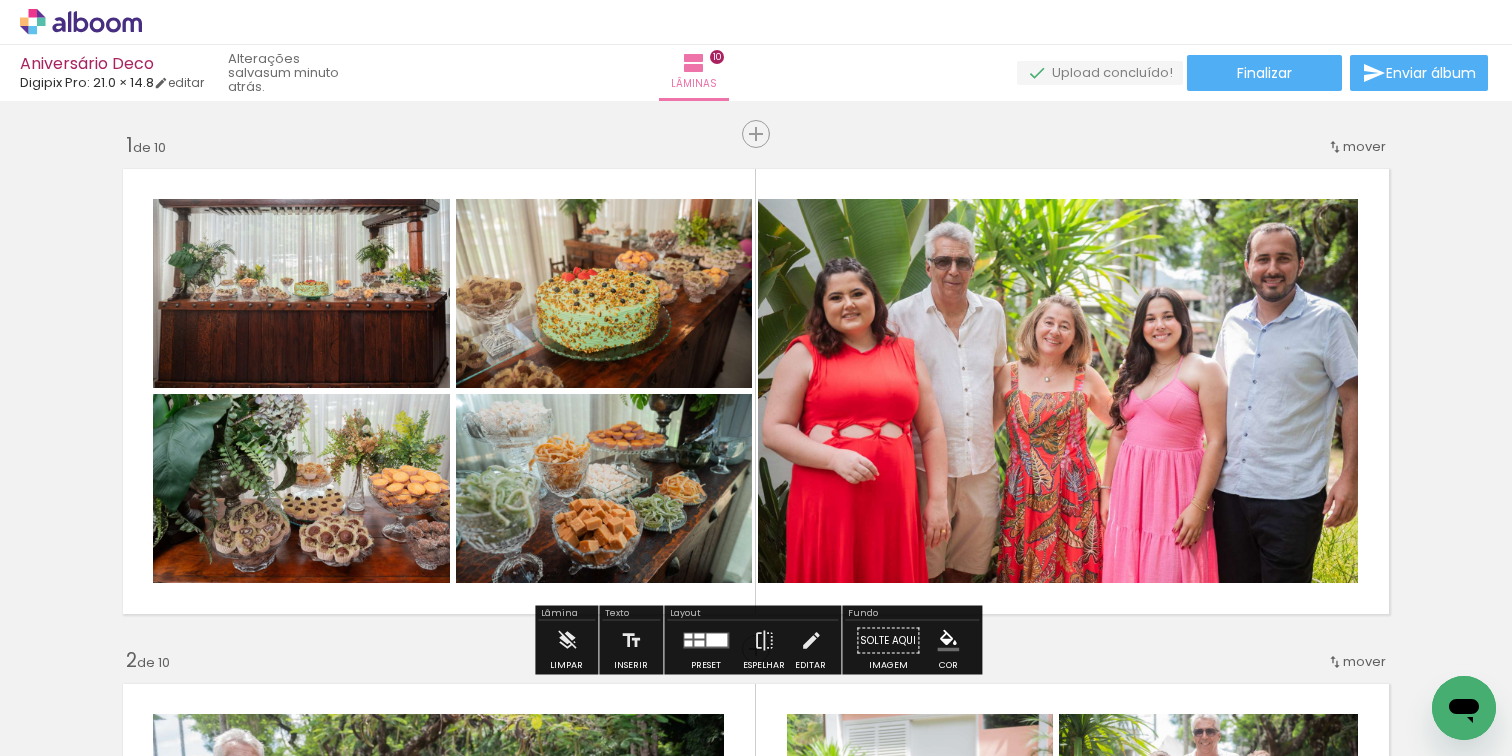 click at bounding box center (29, 729) 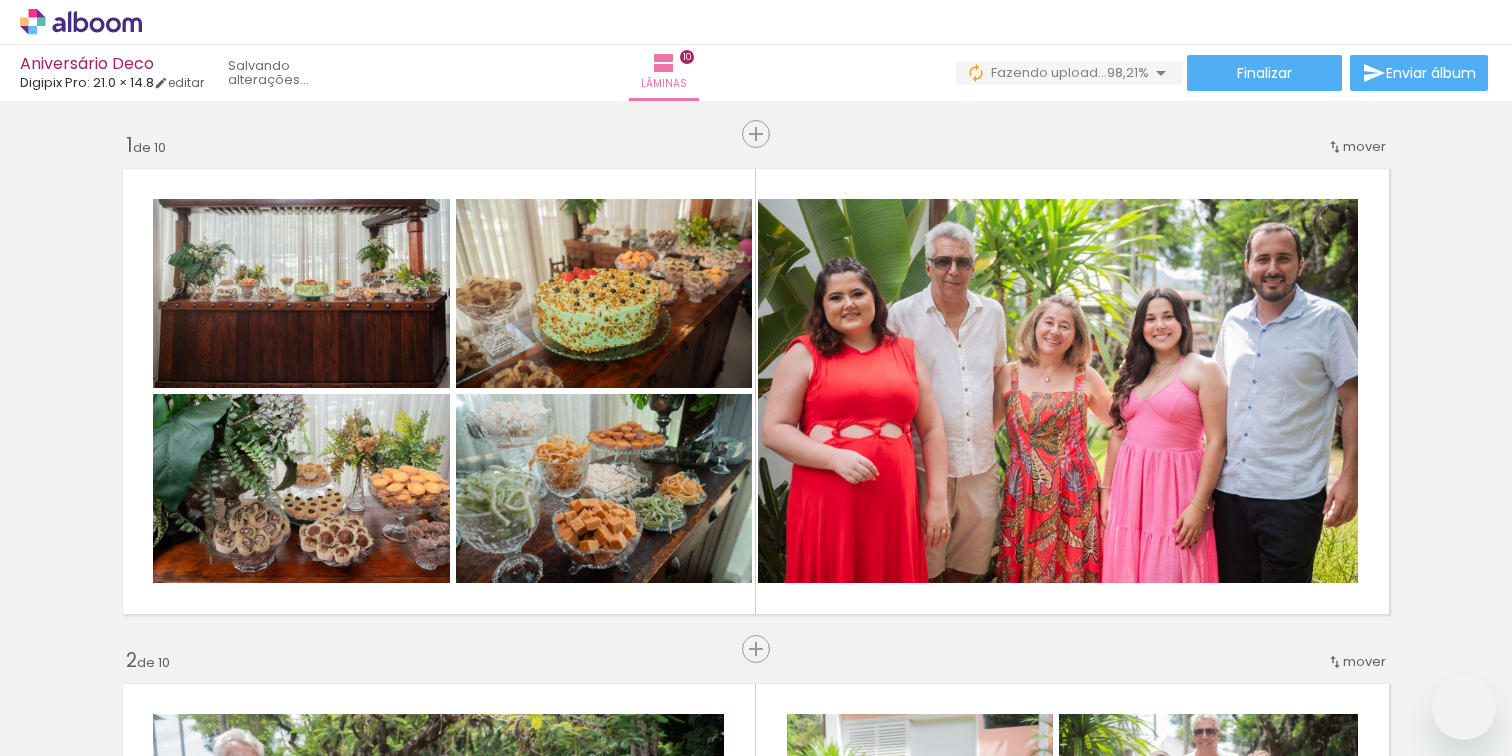 scroll, scrollTop: 0, scrollLeft: 0, axis: both 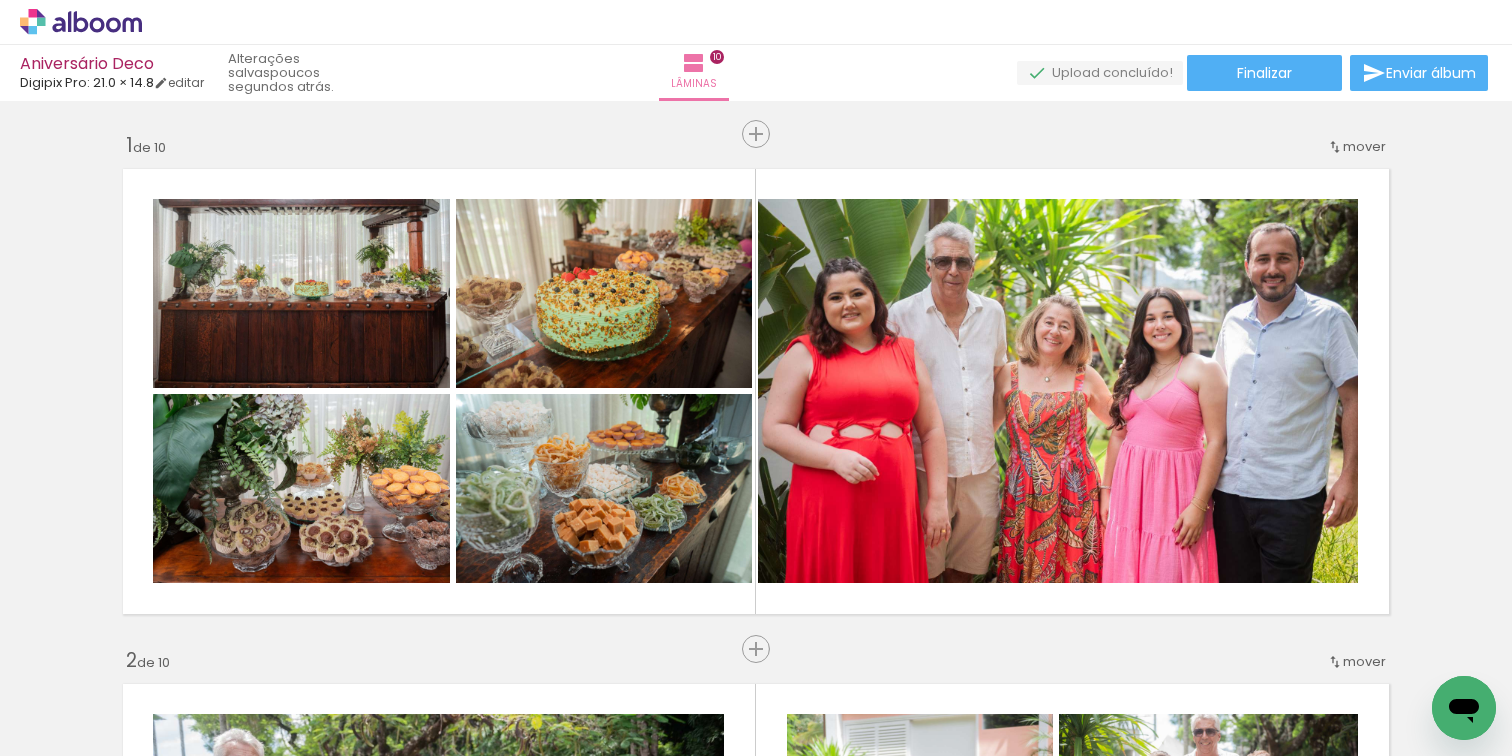 click on "Adicionar
Fotos" at bounding box center [71, 729] 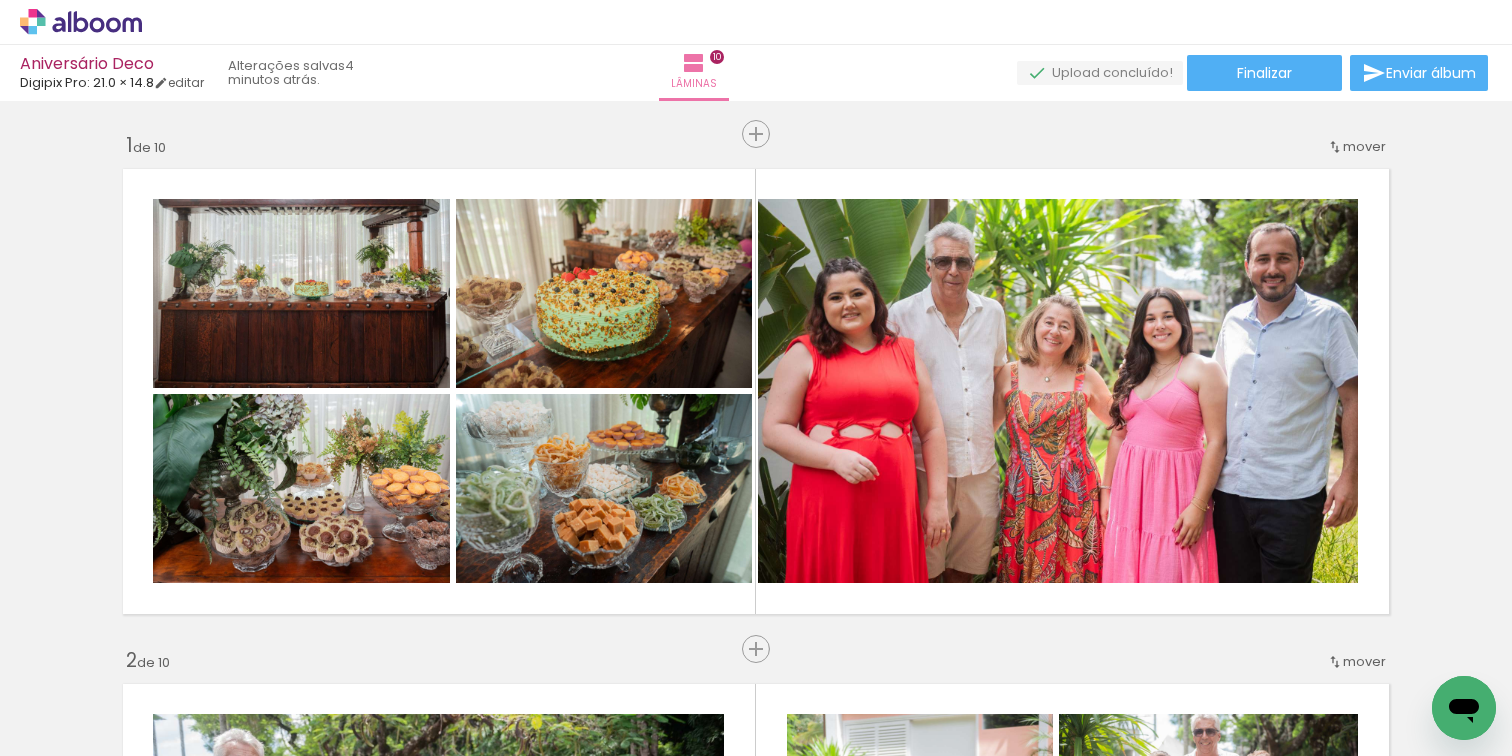 scroll, scrollTop: 0, scrollLeft: 0, axis: both 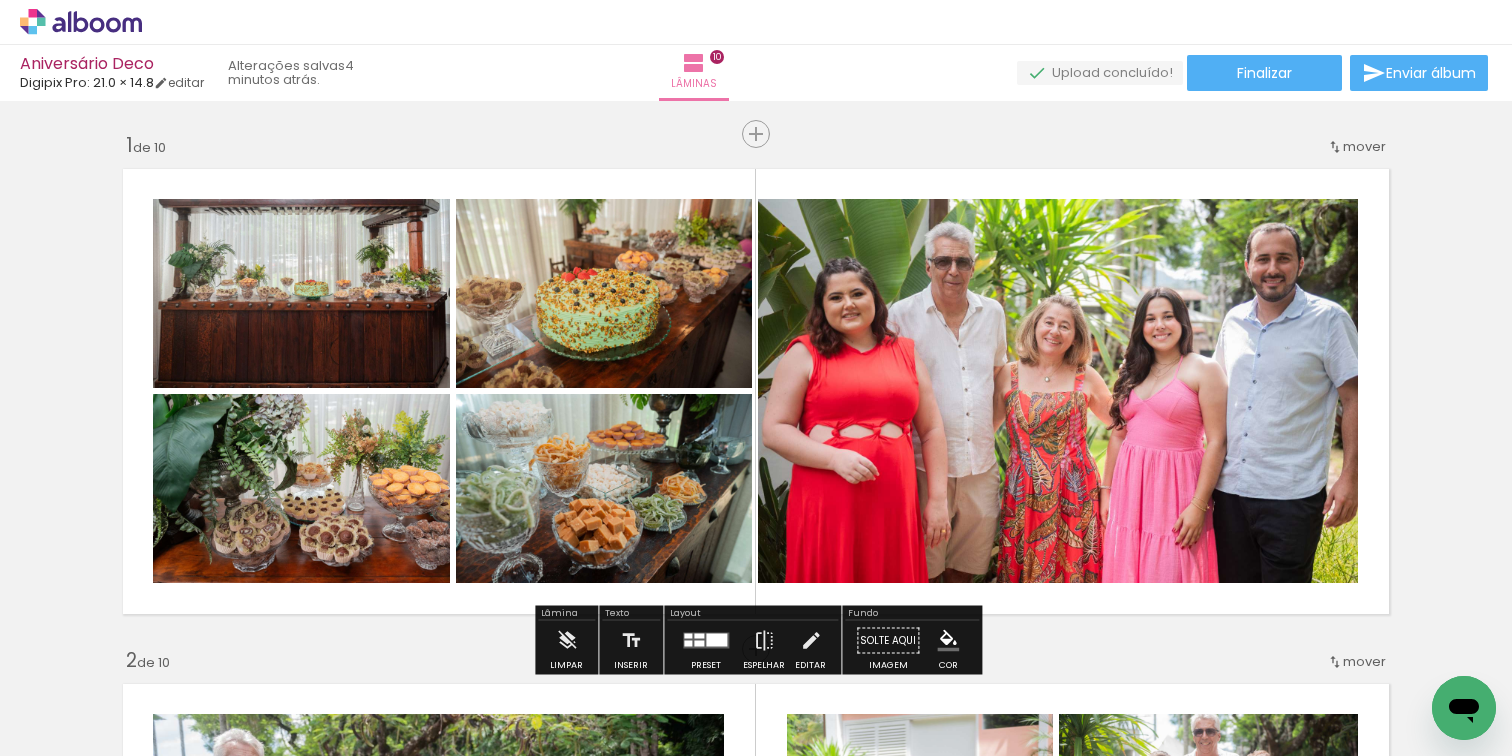 click on "Adicionar
Fotos" at bounding box center [71, 729] 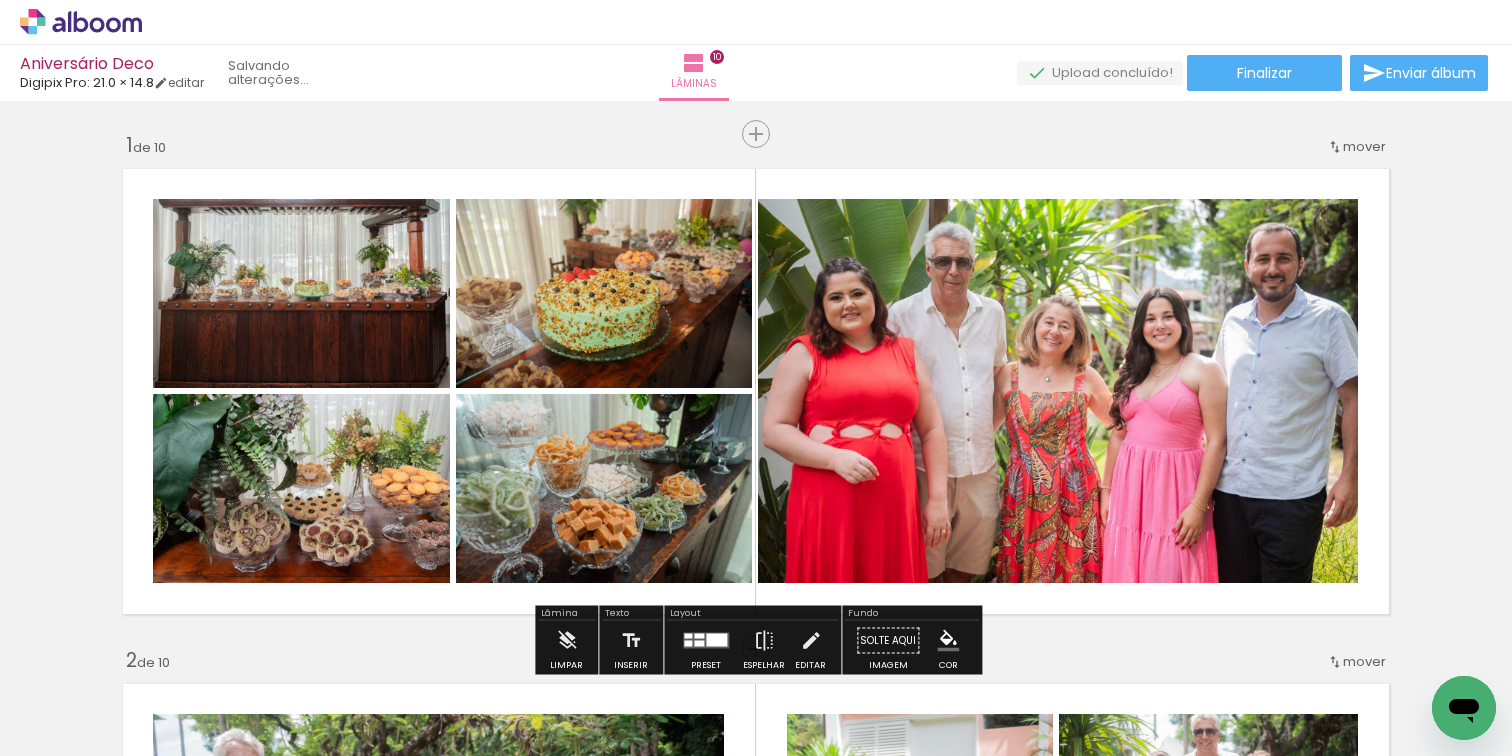 scroll, scrollTop: 0, scrollLeft: 0, axis: both 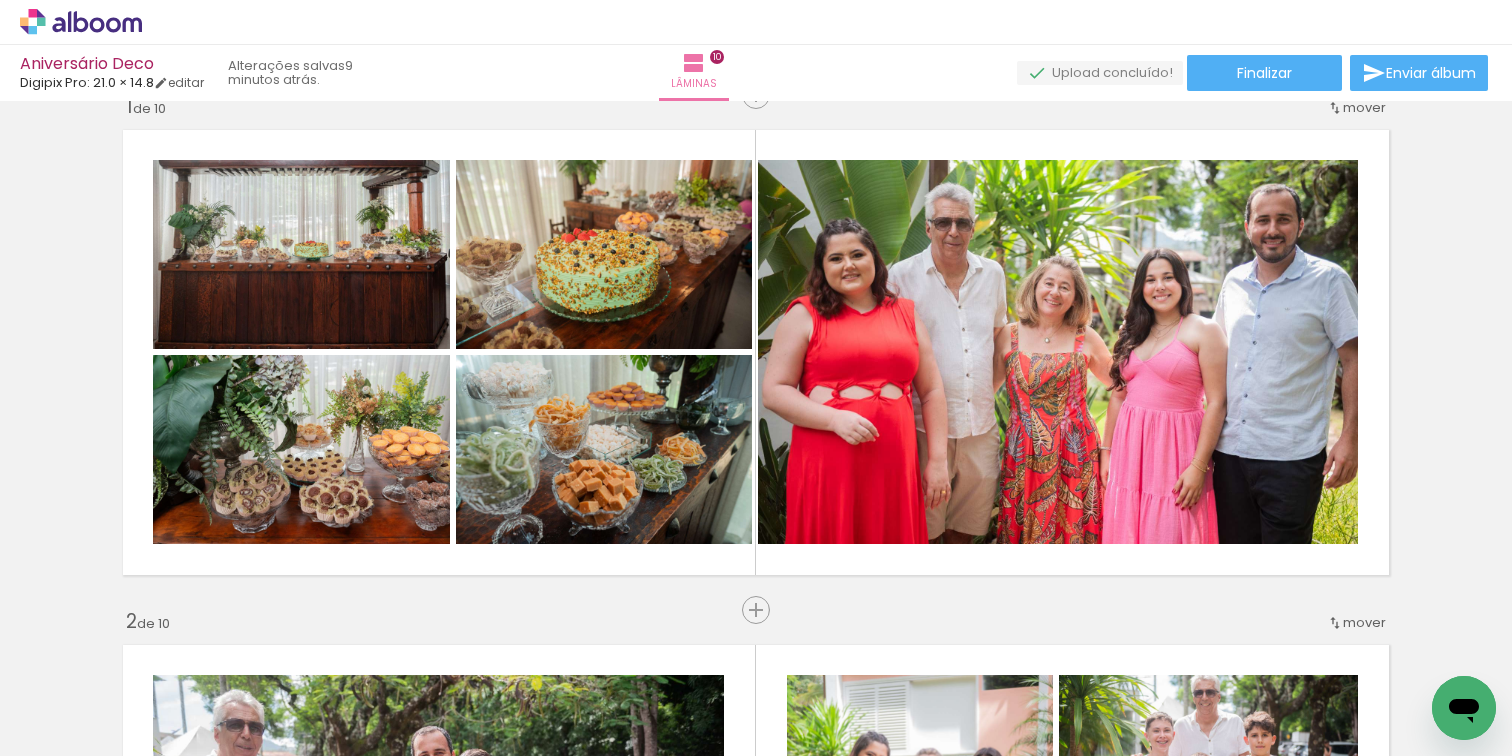 click on "Adicionar
Fotos" at bounding box center (71, 729) 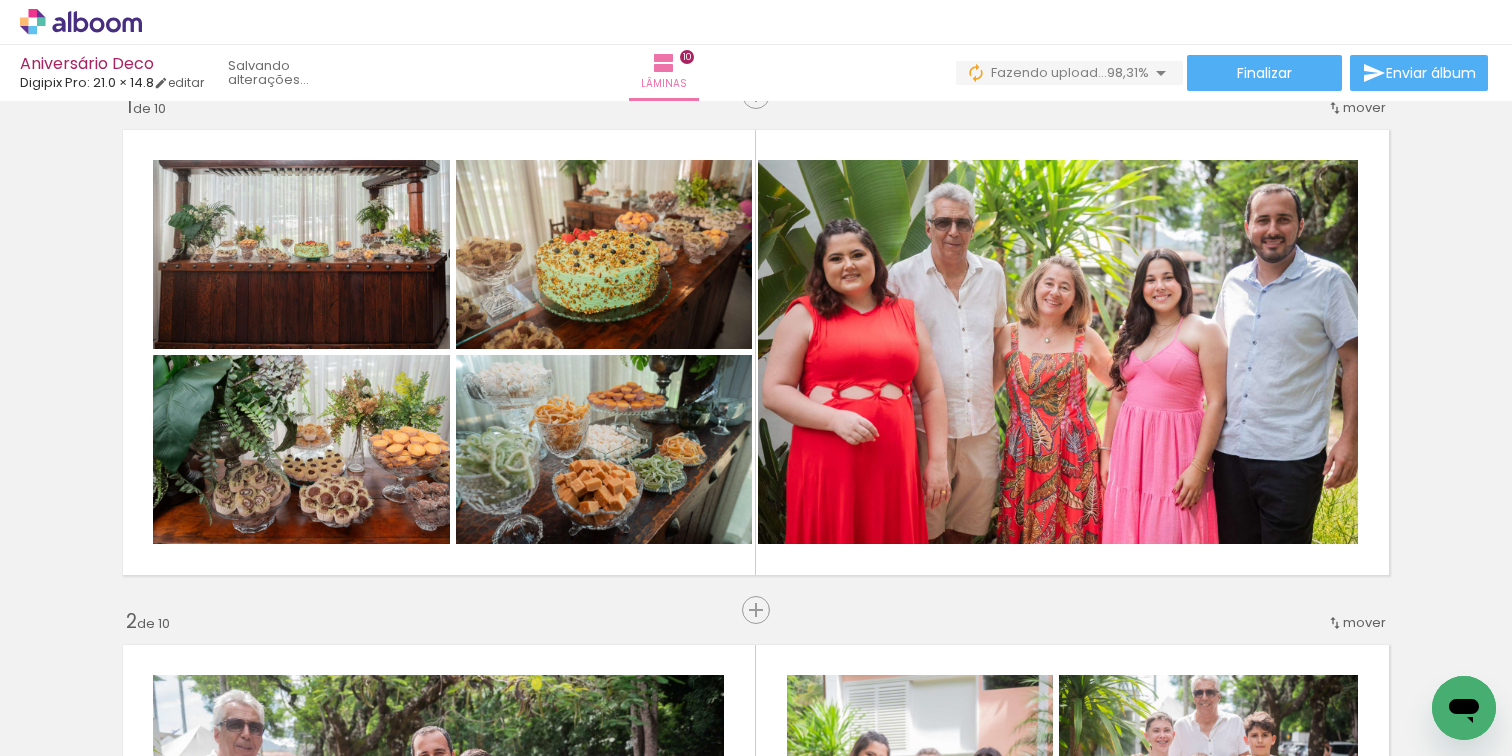 click on "Adicionar
Fotos" at bounding box center [71, 729] 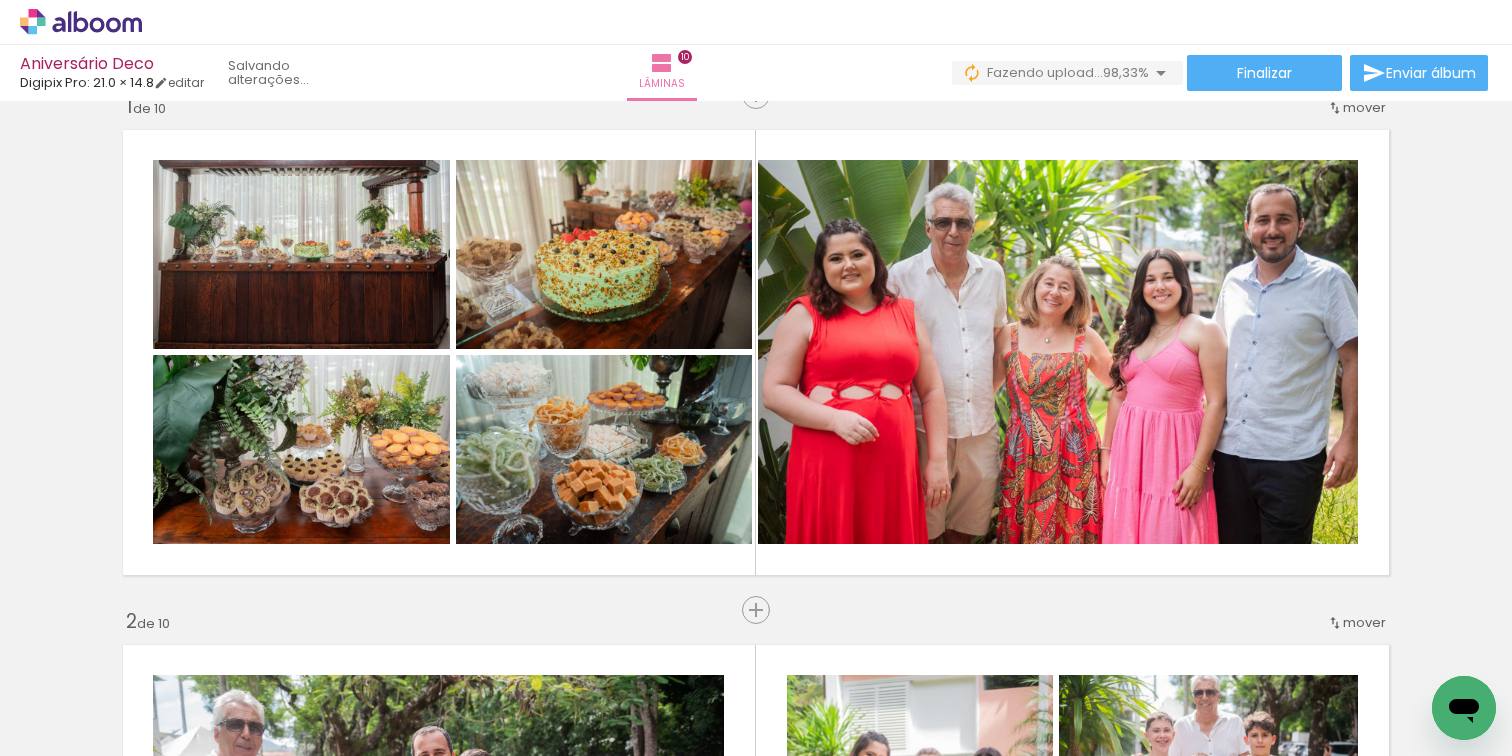 click on "Adicionar
Fotos" at bounding box center (71, 729) 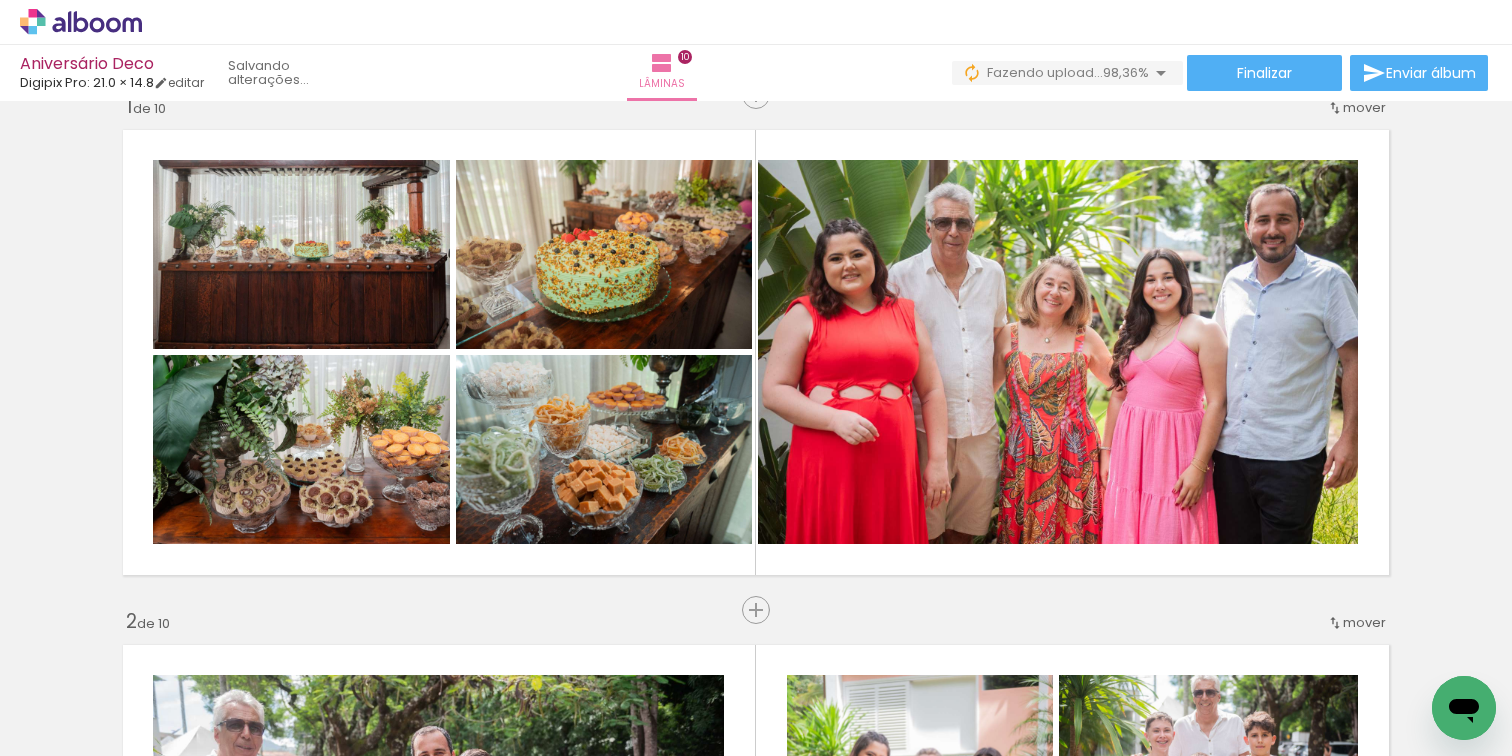 click on "Adicionar
Fotos" at bounding box center [71, 729] 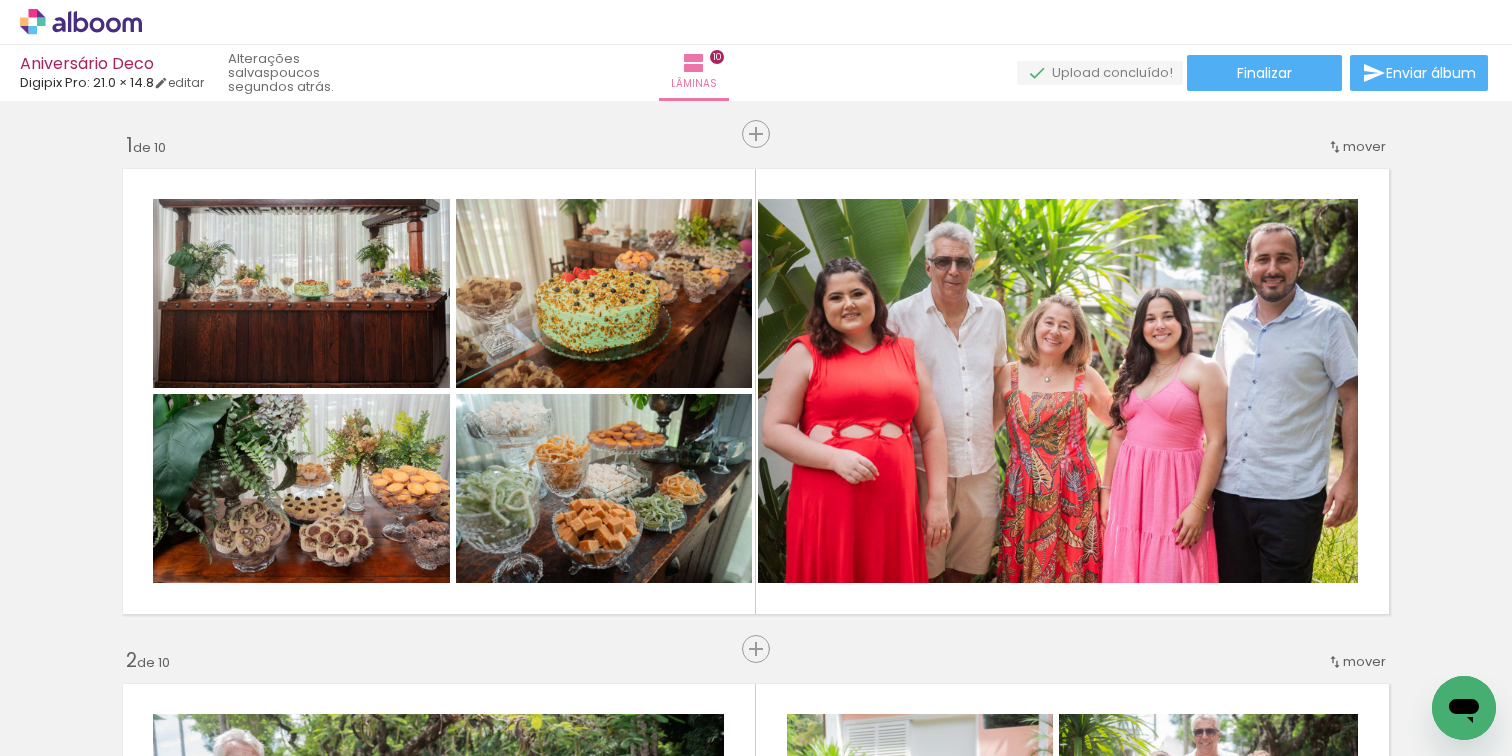 scroll, scrollTop: 0, scrollLeft: 0, axis: both 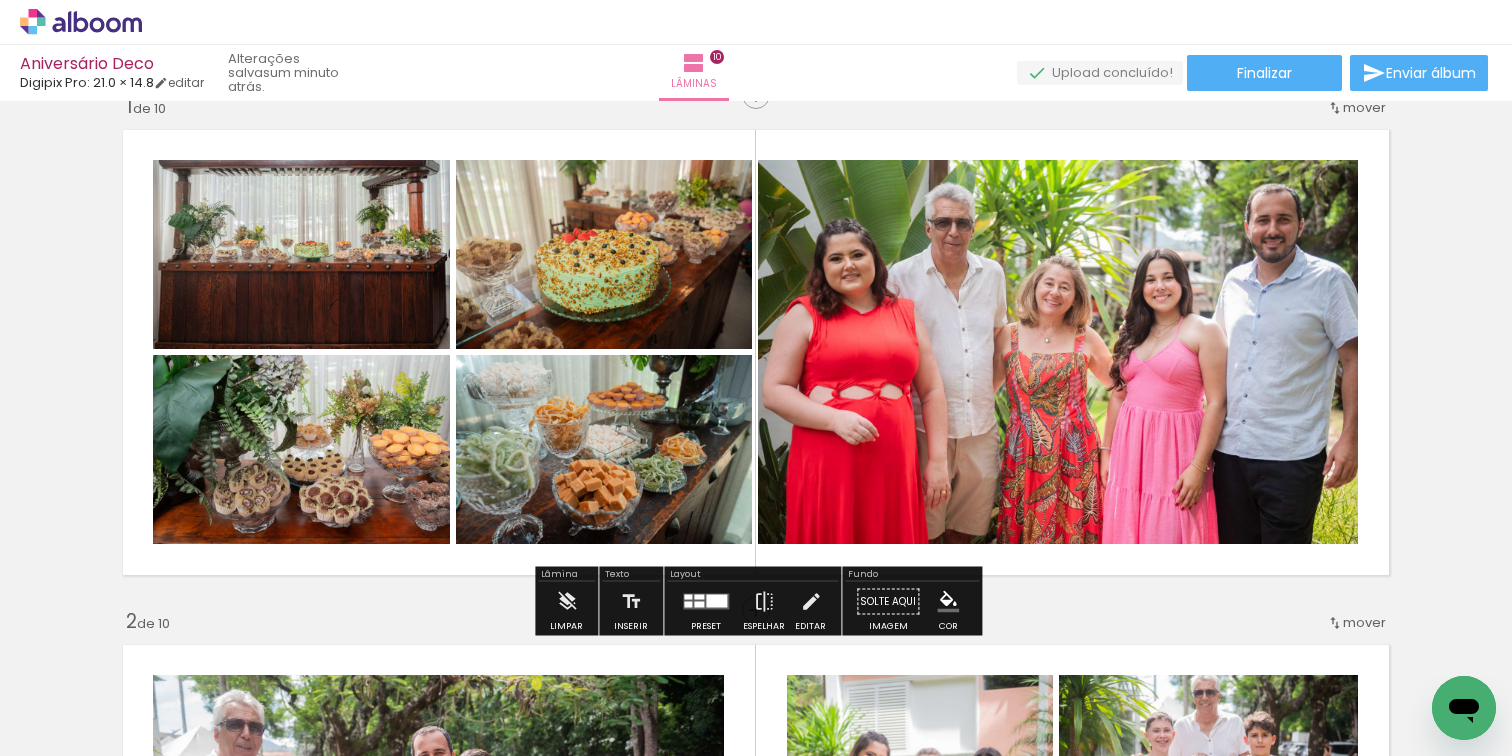 click on "Adicionar
Fotos" at bounding box center [71, 729] 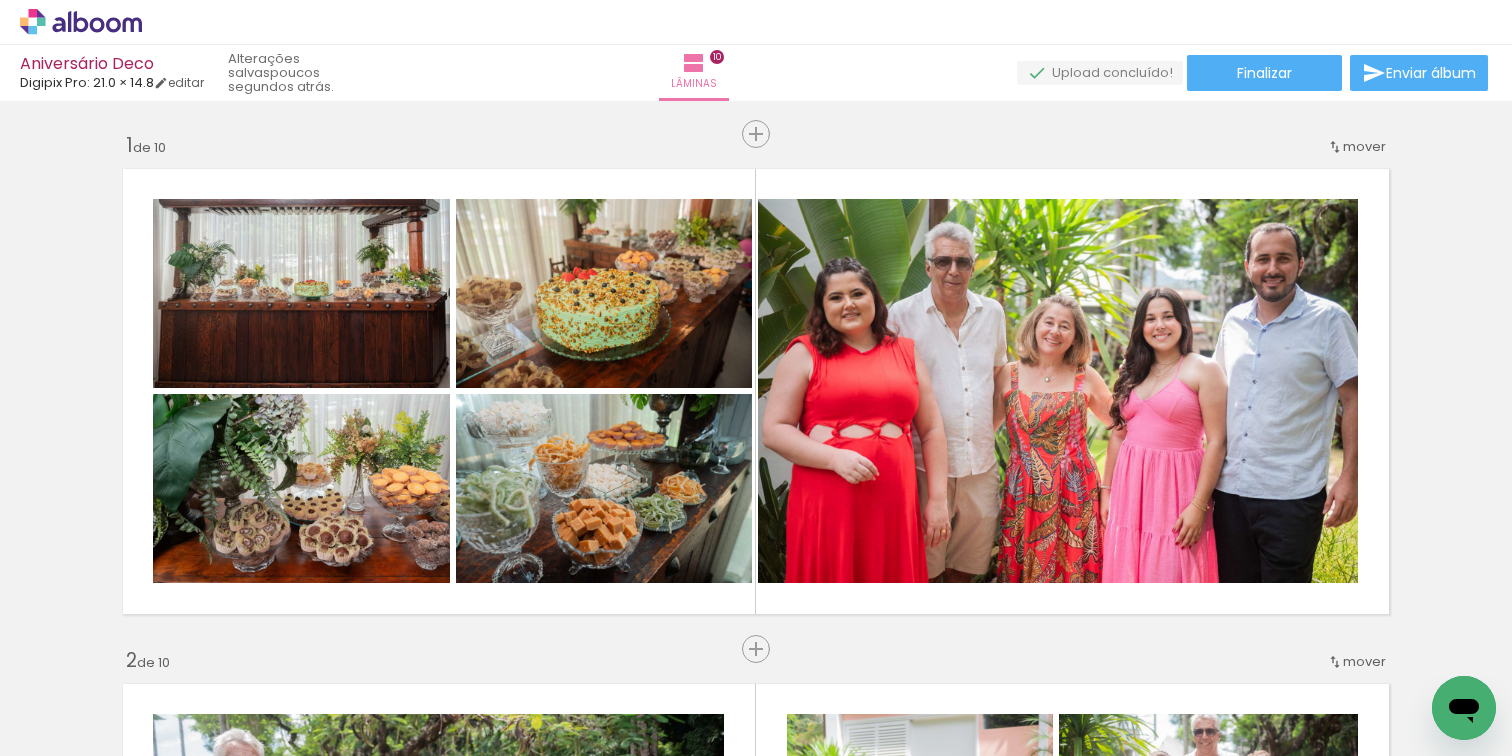 scroll, scrollTop: 0, scrollLeft: 0, axis: both 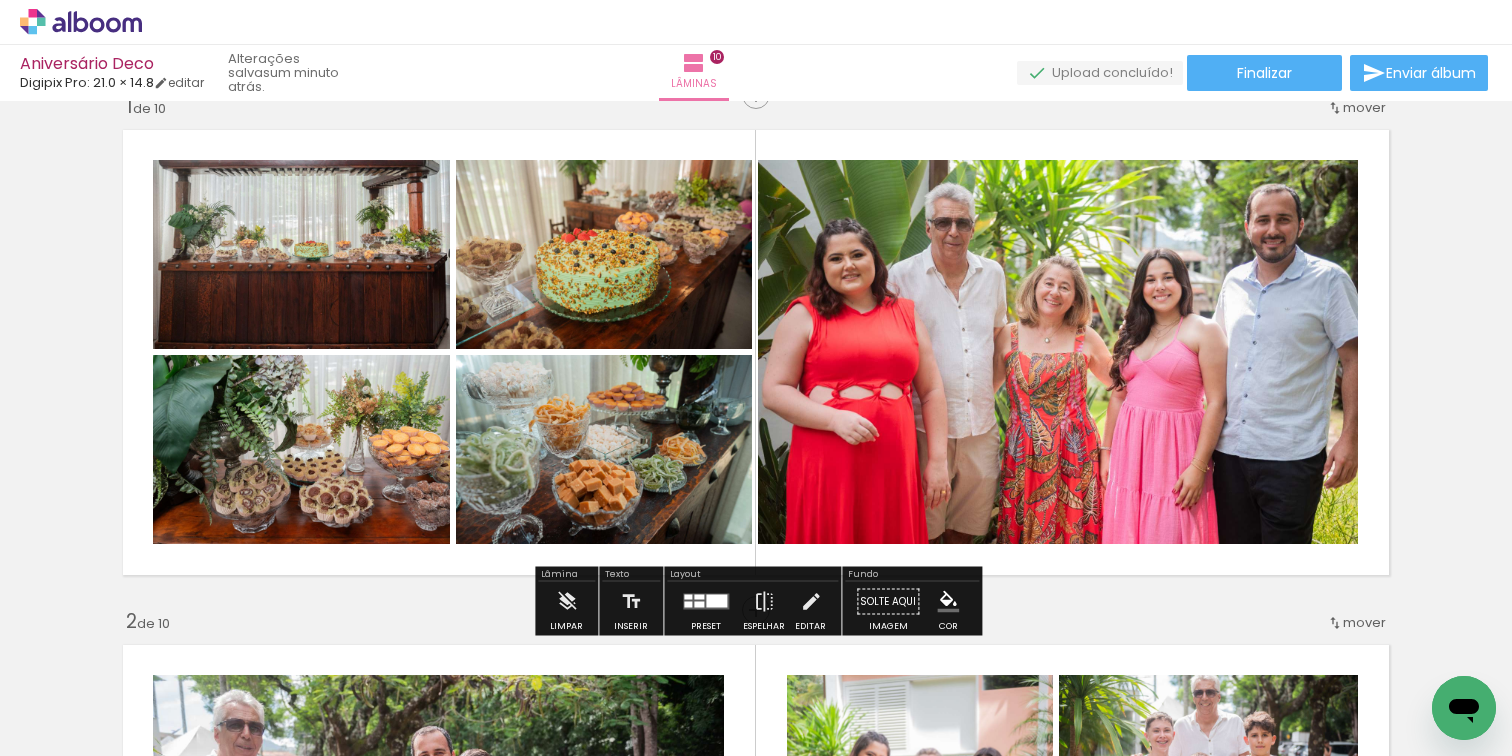click on "Adicionar
Fotos" at bounding box center (71, 729) 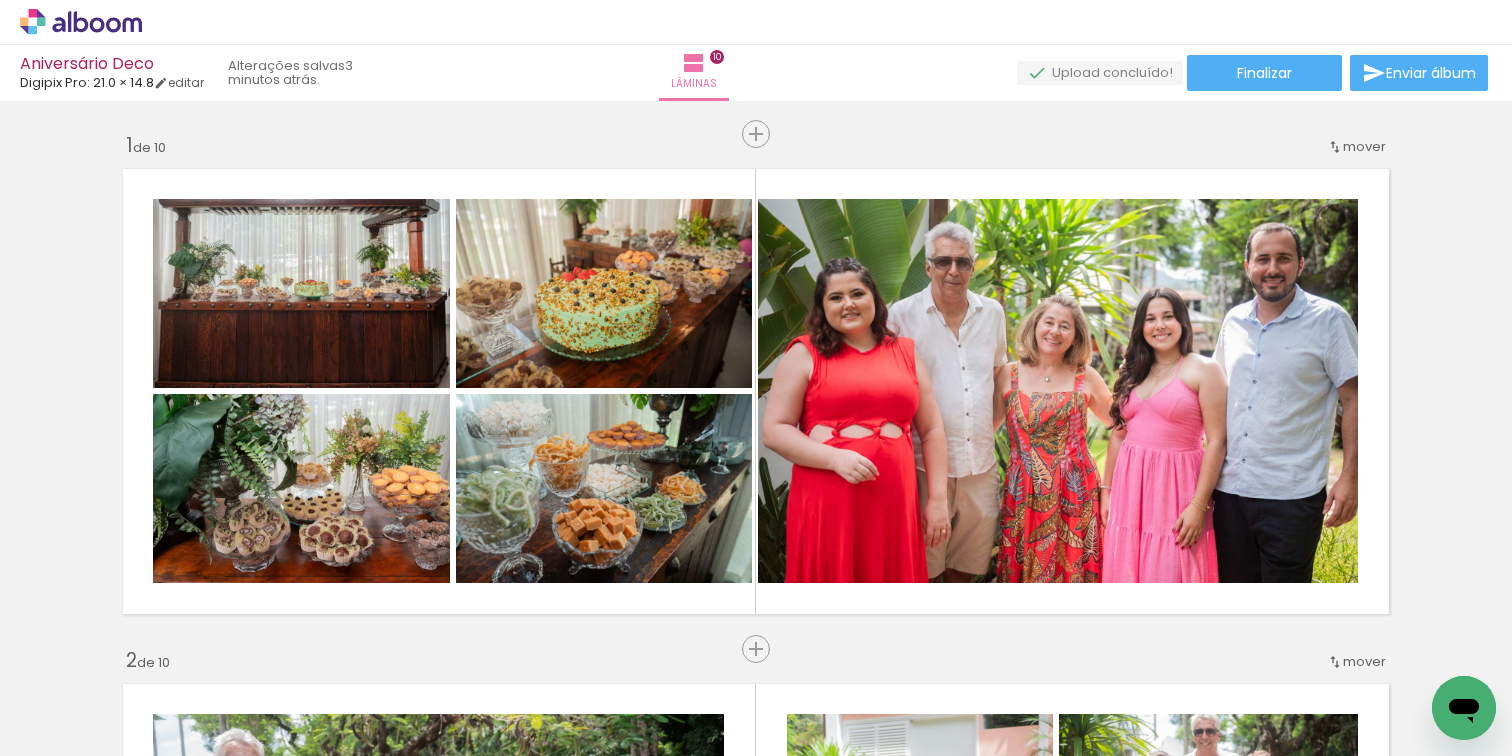 scroll, scrollTop: 0, scrollLeft: 0, axis: both 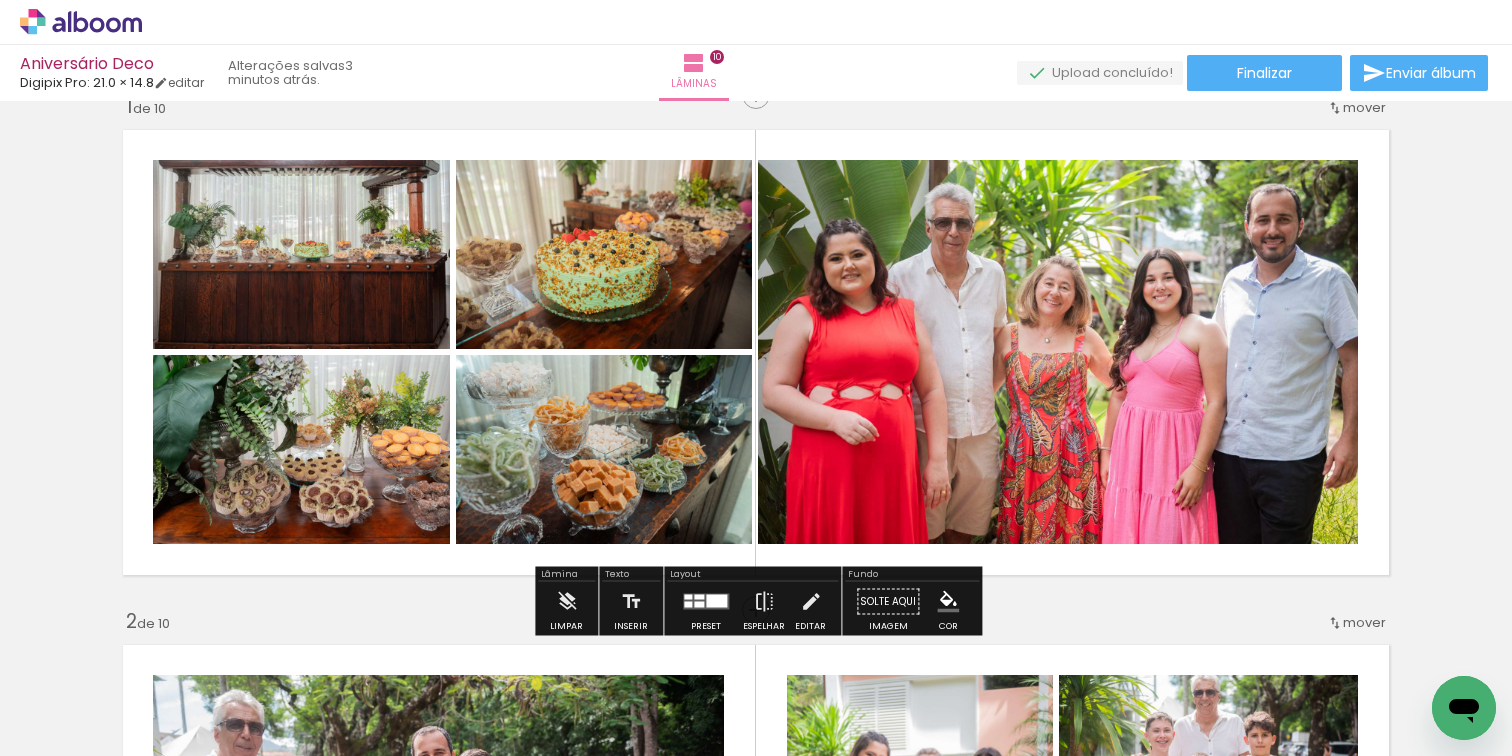 click at bounding box center [29, 729] 